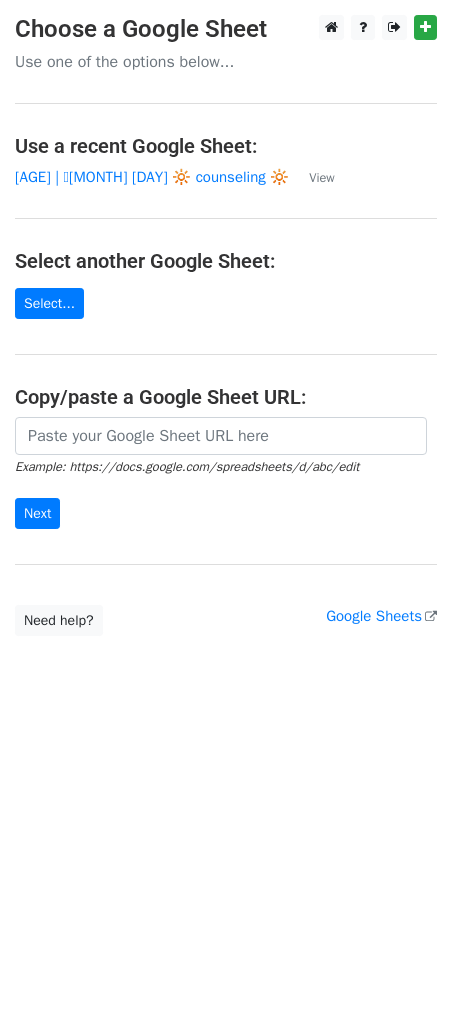 scroll, scrollTop: 0, scrollLeft: 0, axis: both 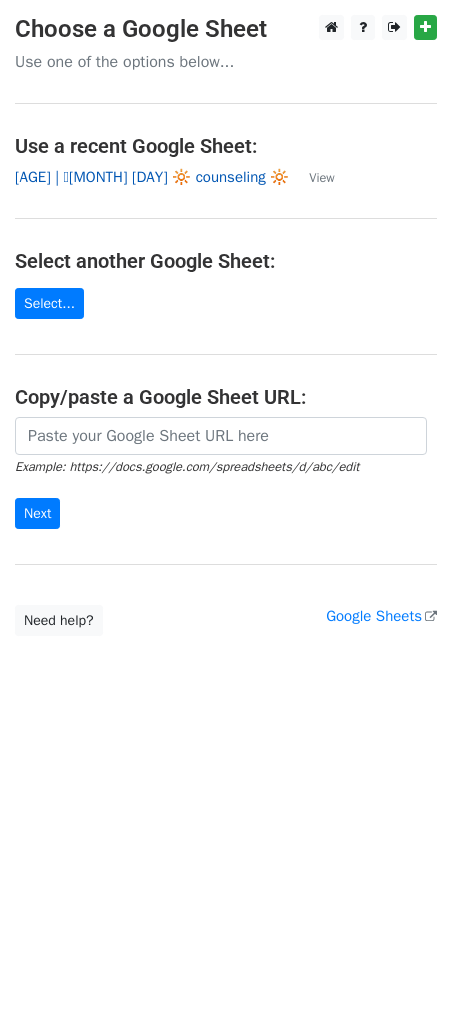 click on "[AGE] | 🩷[MONTH] [DAY] 🔆 counseling 🔆" at bounding box center [152, 177] 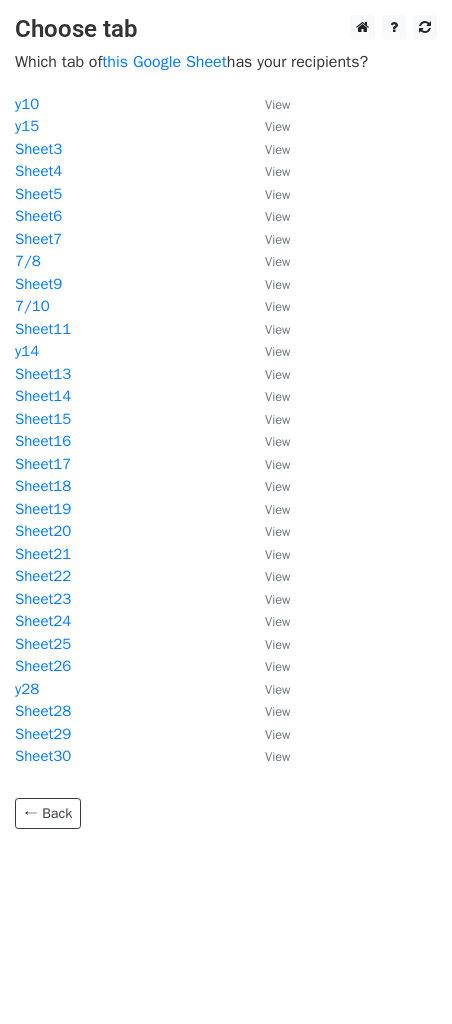 scroll, scrollTop: 0, scrollLeft: 0, axis: both 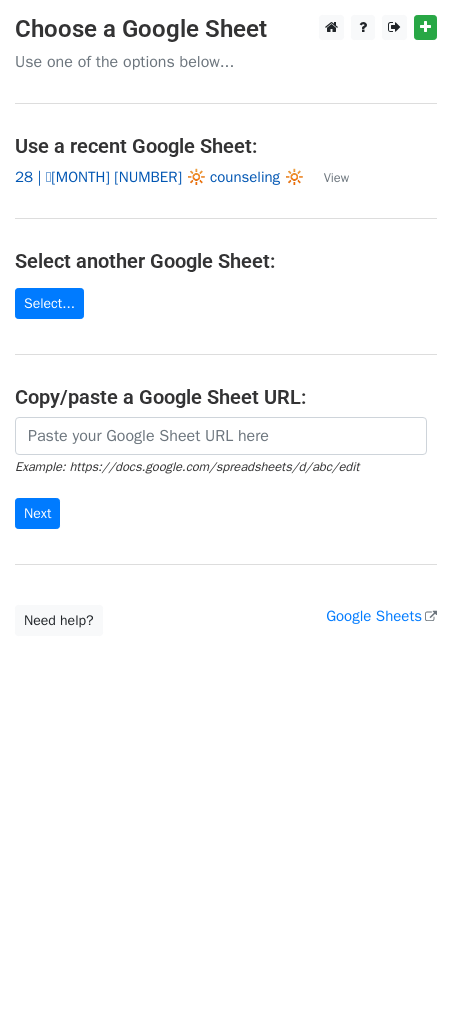 click on "28 | 🩷JULY 10 🔆 counseling 🔆" at bounding box center [159, 177] 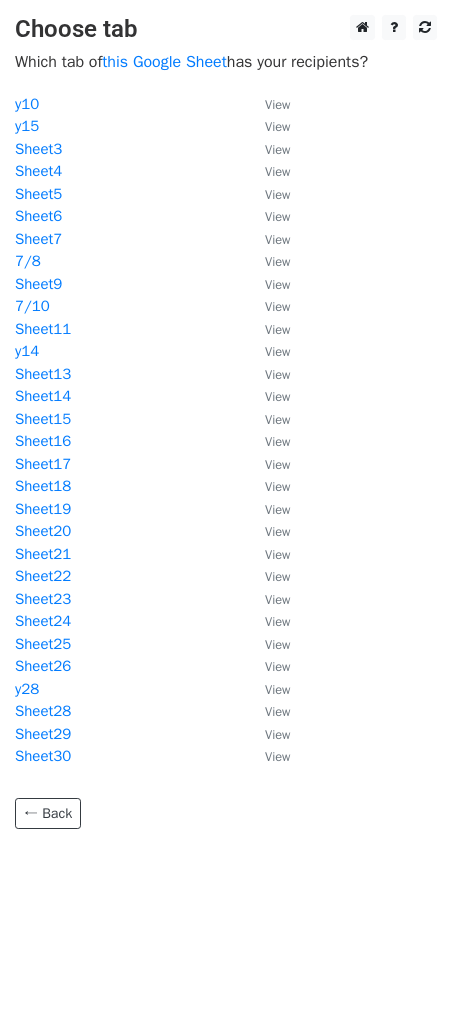 scroll, scrollTop: 0, scrollLeft: 0, axis: both 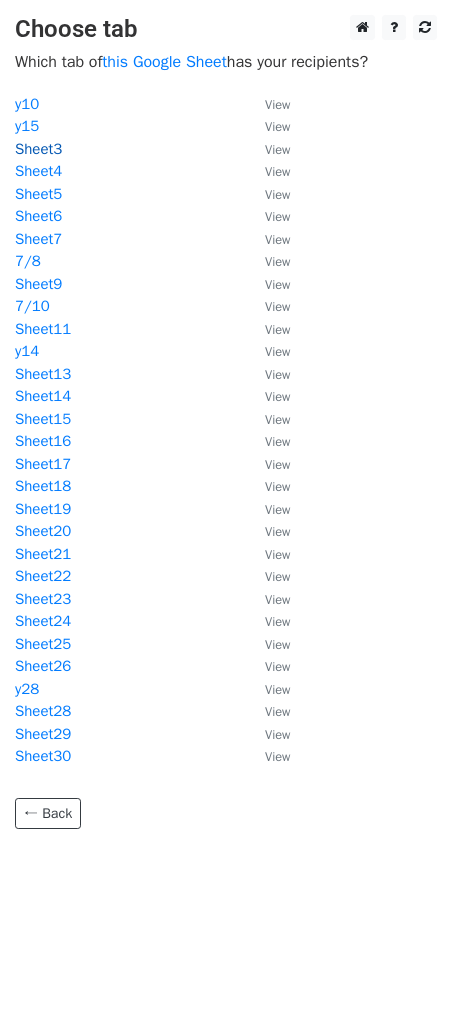 click on "Sheet3" at bounding box center (38, 149) 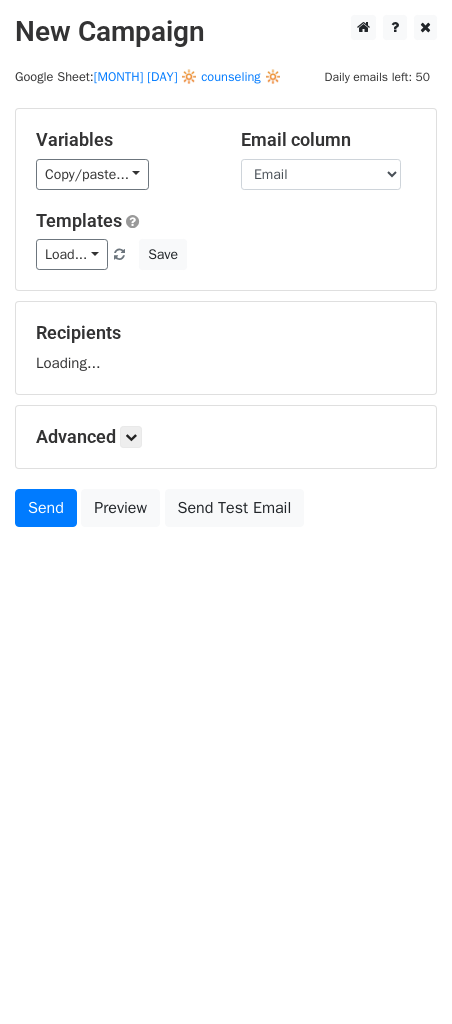 scroll, scrollTop: 0, scrollLeft: 0, axis: both 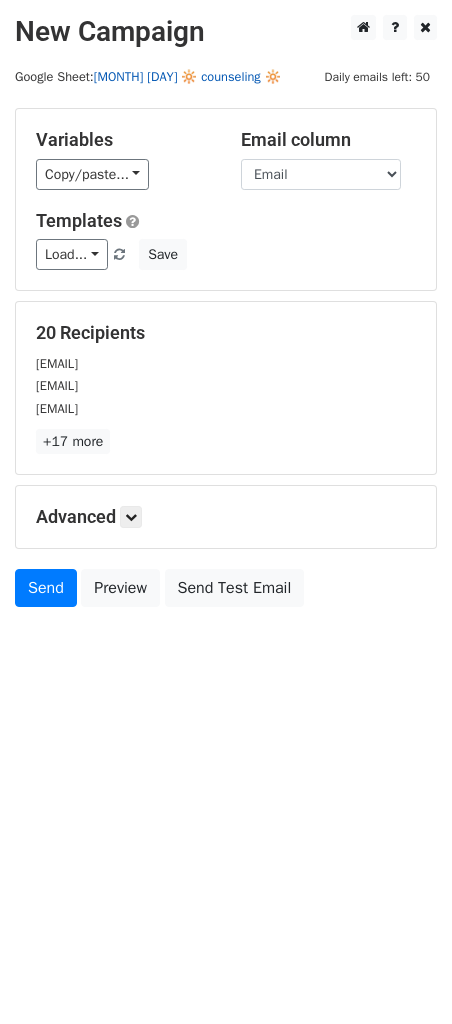 click on "[DAY] | 🩷[MONTH] [DAY] 🔆 counseling 🔆" at bounding box center [187, 77] 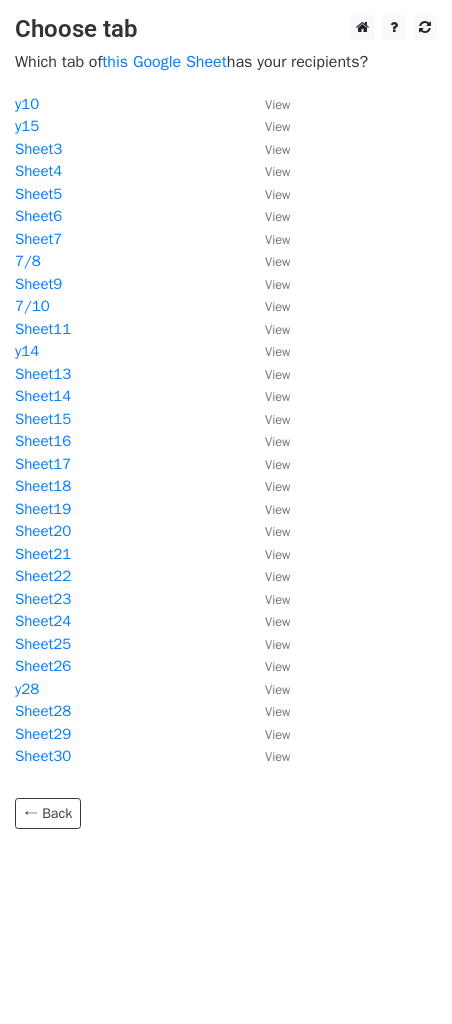 scroll, scrollTop: 0, scrollLeft: 0, axis: both 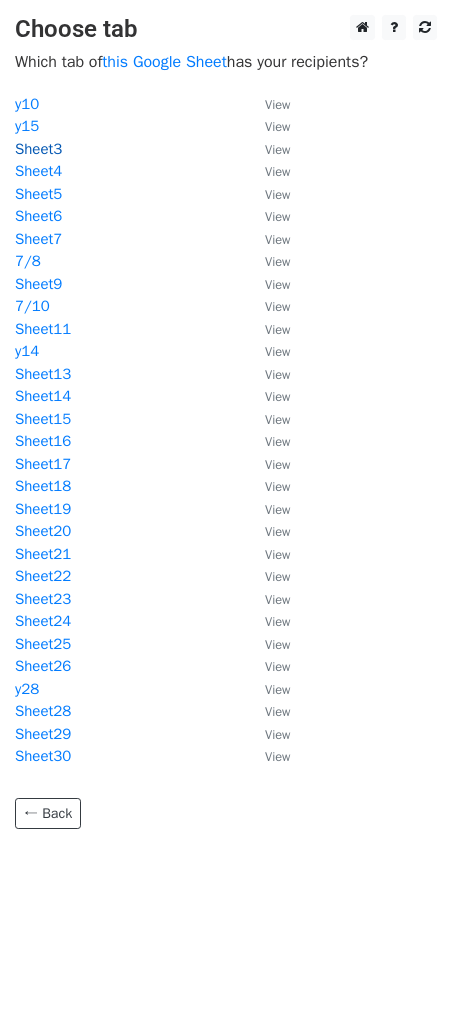 click on "Sheet3" at bounding box center (38, 149) 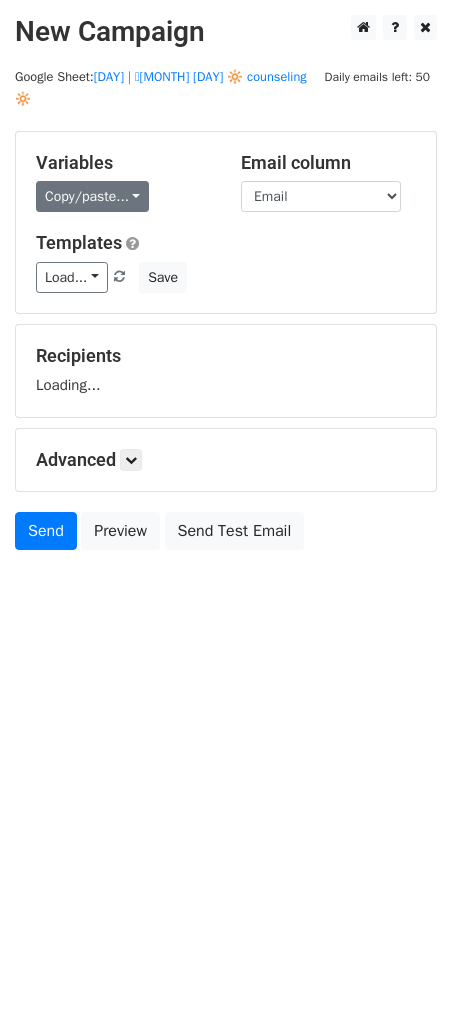 scroll, scrollTop: 0, scrollLeft: 0, axis: both 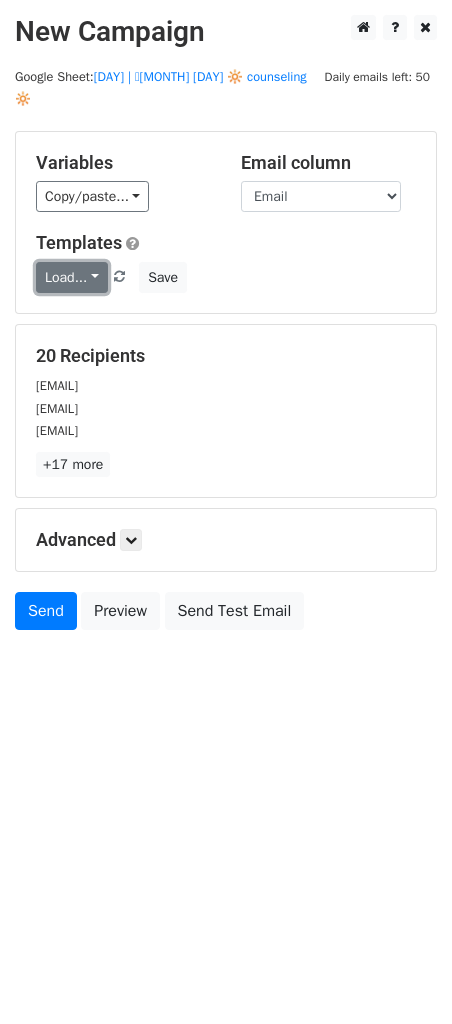 click on "Load..." at bounding box center [72, 277] 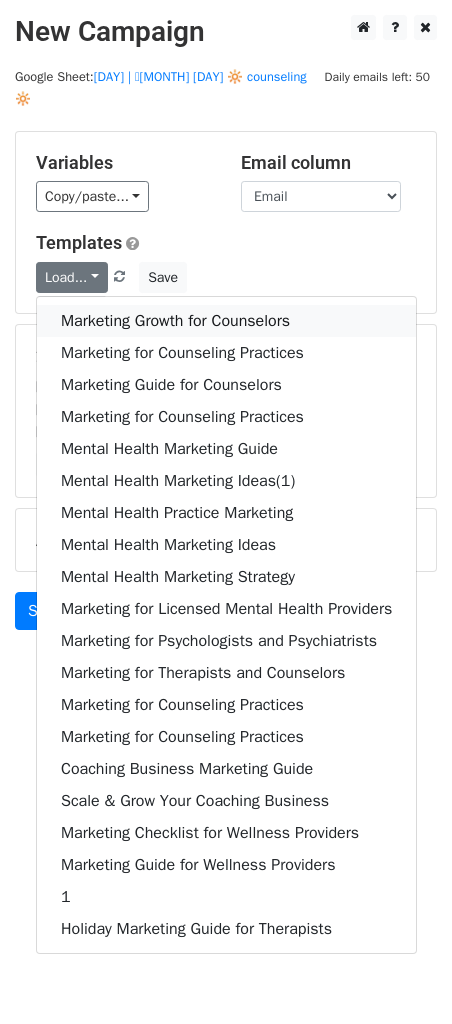 click on "Marketing Growth for Counselors" at bounding box center (226, 321) 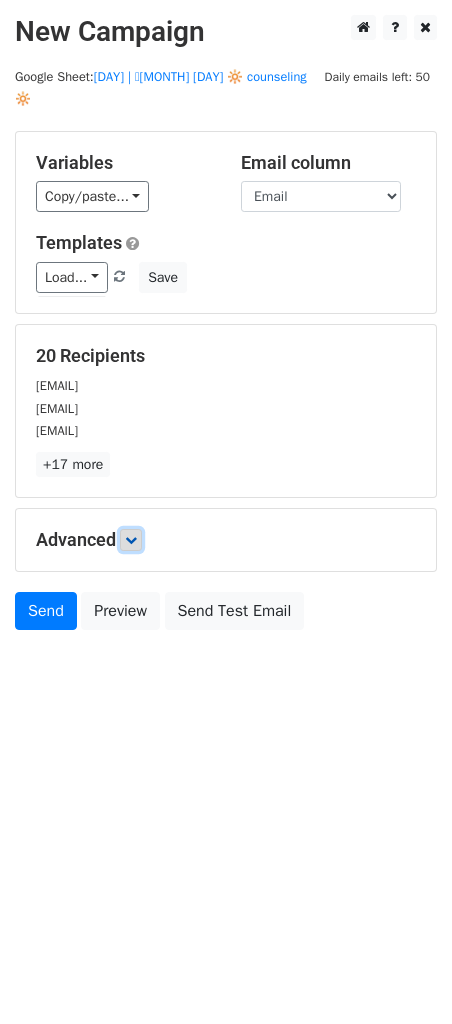 click at bounding box center [131, 540] 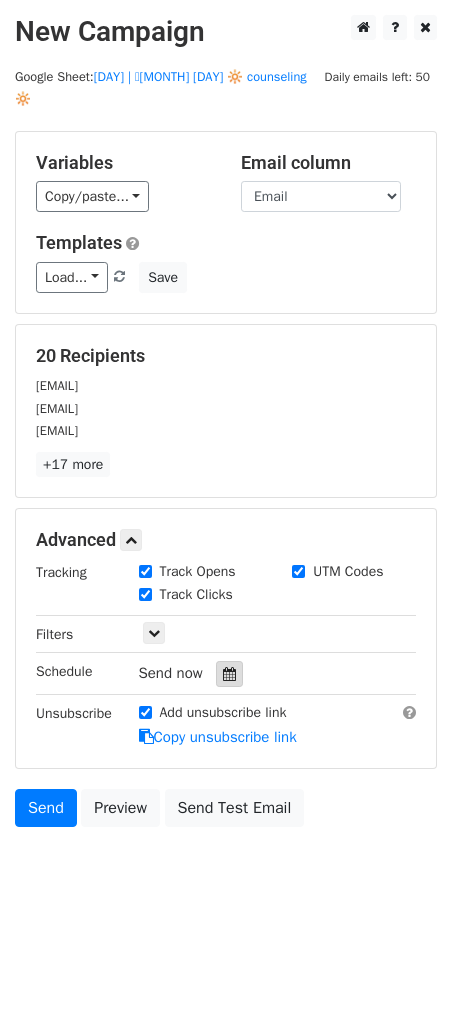 click at bounding box center [229, 674] 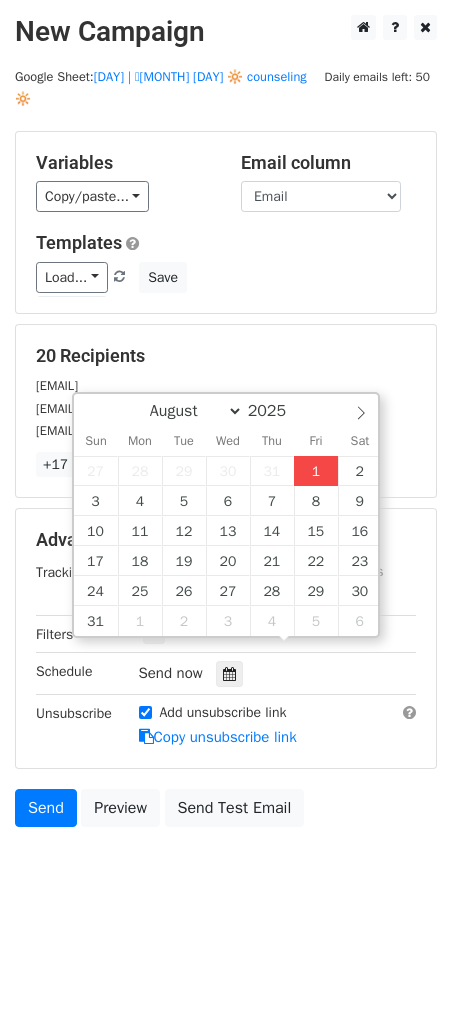 type on "2025-08-01 12:00" 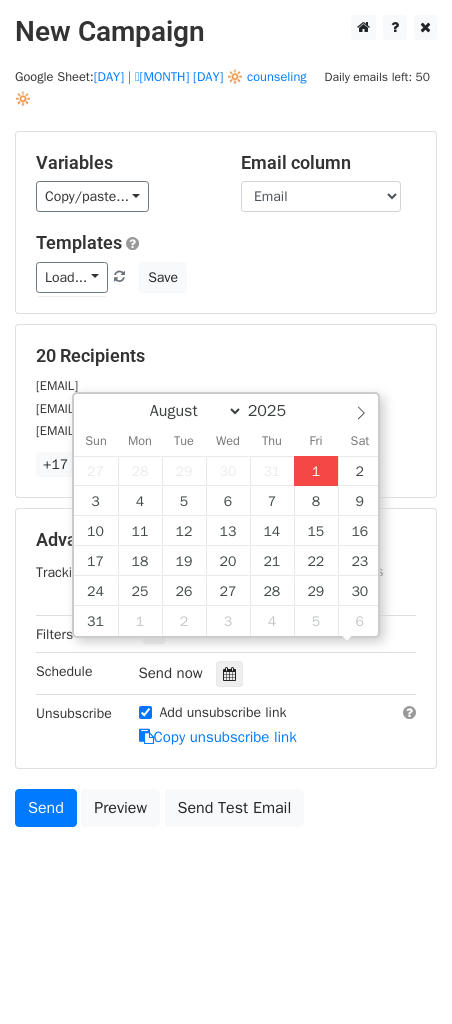 scroll, scrollTop: 1, scrollLeft: 0, axis: vertical 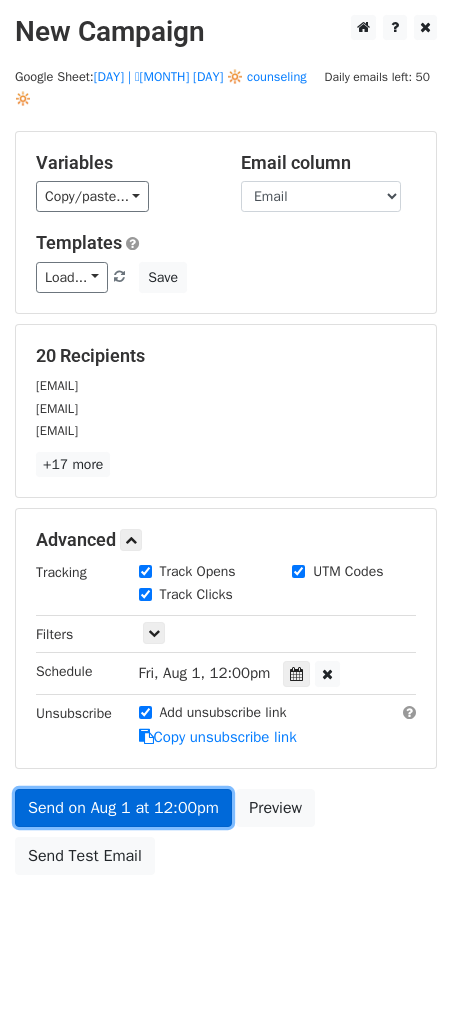 click on "Send on Aug 1 at 12:00pm" at bounding box center (123, 808) 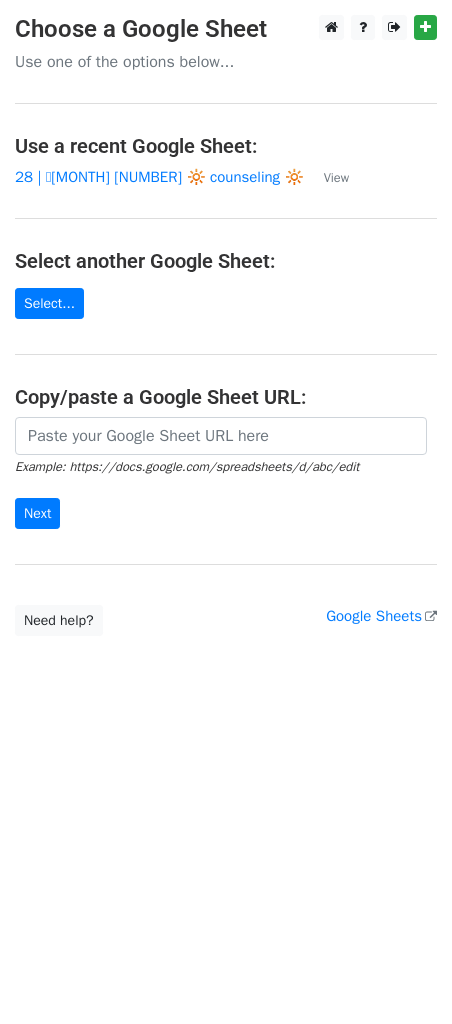 scroll, scrollTop: 0, scrollLeft: 0, axis: both 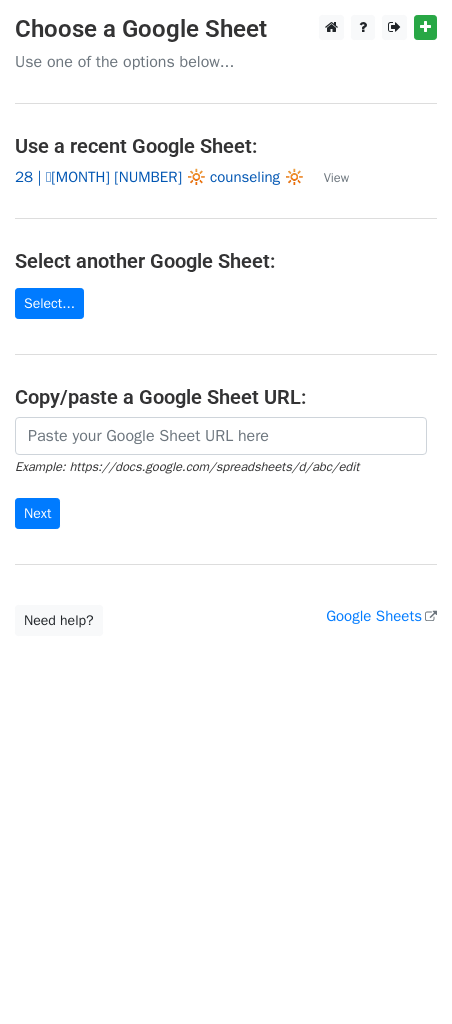 click on "[AGE] | 🩷JULY 10 🔆 counseling 🔆" at bounding box center [159, 177] 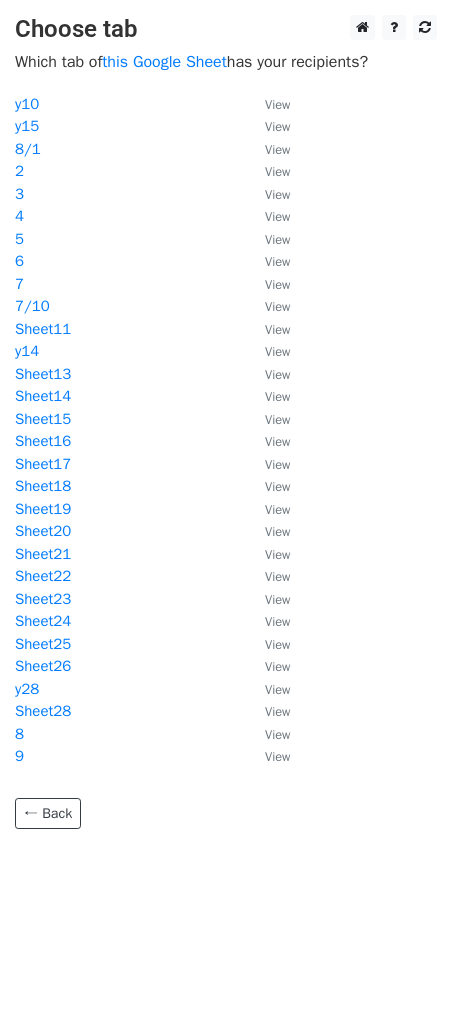 scroll, scrollTop: 0, scrollLeft: 0, axis: both 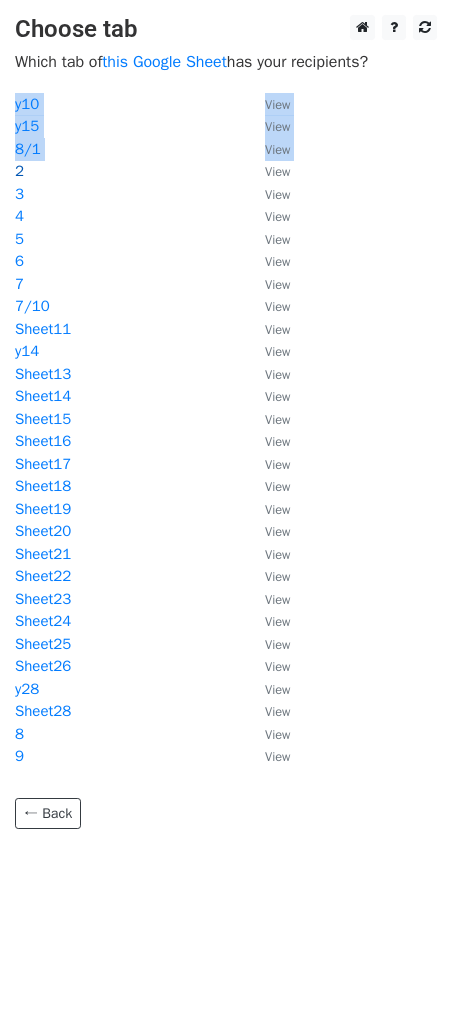 click on "Choose tab
Which tab of  this Google Sheet  has your recipients?
y10
View
y15
View
8/1
View
2
View
3
View
4
View
5
View
6
View
7
View
7/10
View
Sheet11
View
y14
View
Sheet13
View
Sheet14
View
Sheet15
View
Sheet16
View
Sheet17
View
Sheet18
View
Sheet19
View
Sheet20
View
Sheet21
View
Sheet22
View
Sheet23
View
Sheet24
View
Sheet25
View
Sheet26
View
y28
View
Sheet28
View
8
View
9
View
← Back" at bounding box center (226, 422) 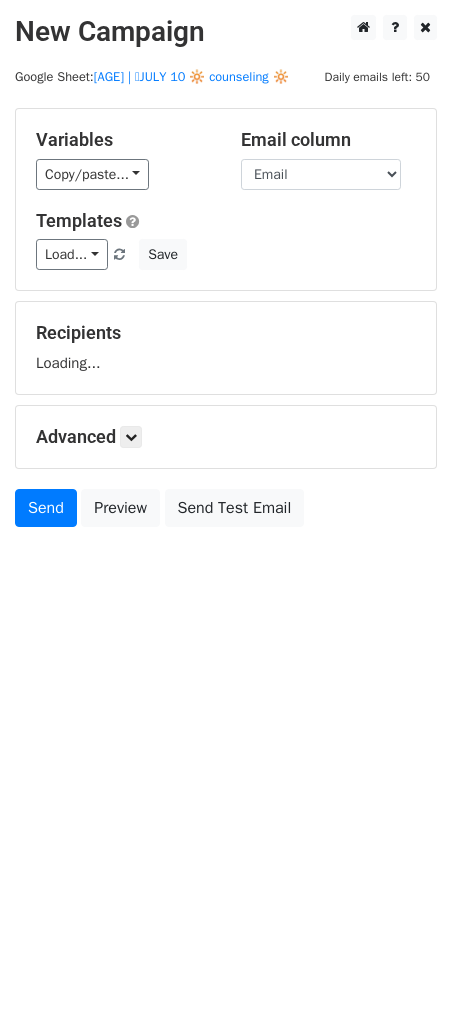 scroll, scrollTop: 0, scrollLeft: 0, axis: both 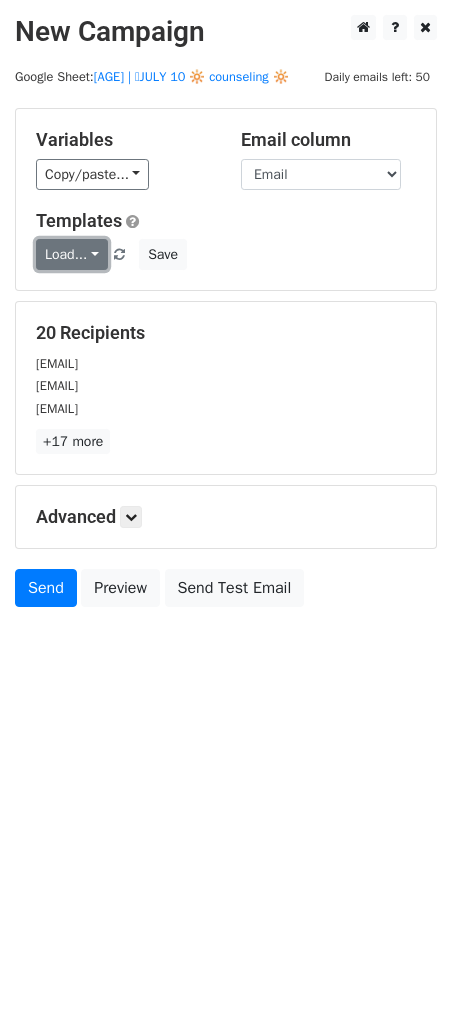 click on "Load..." at bounding box center (72, 254) 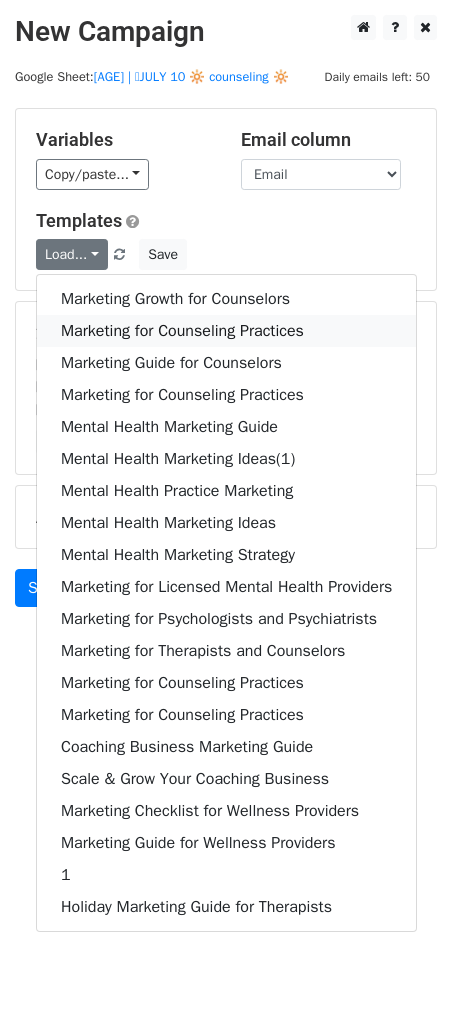 click on "Marketing for Counseling Practices" at bounding box center [226, 331] 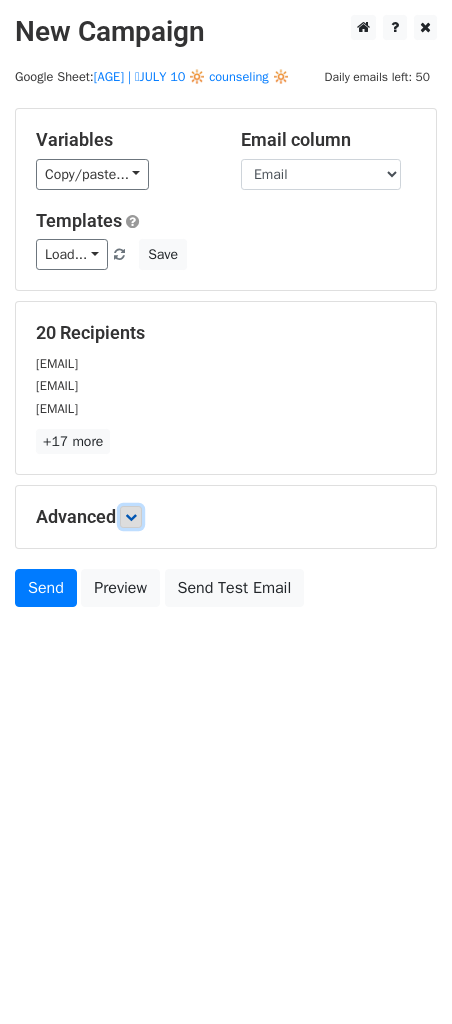 click at bounding box center (131, 517) 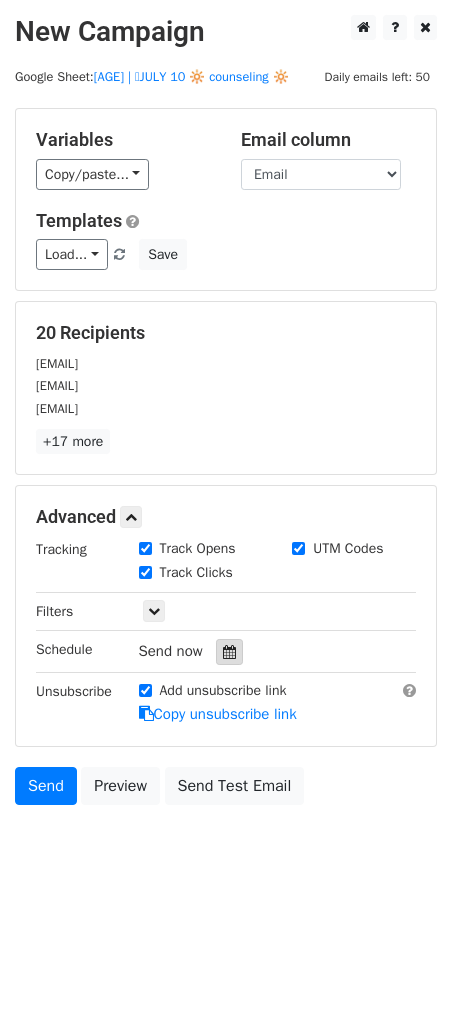 click at bounding box center [229, 652] 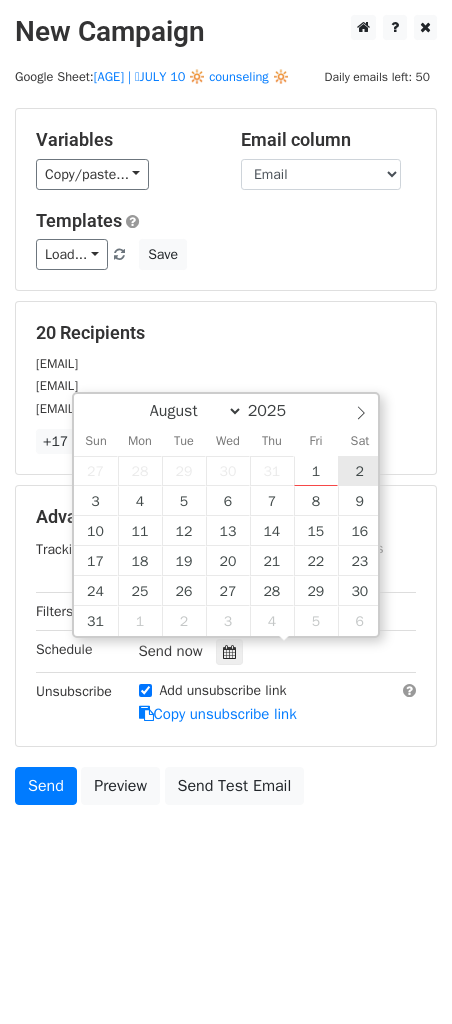 type on "2025-08-02 12:00" 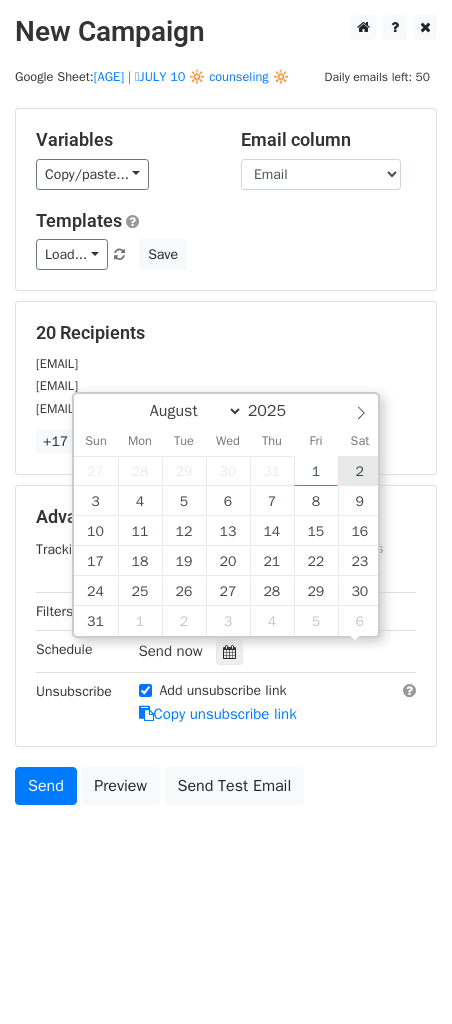 scroll, scrollTop: 1, scrollLeft: 0, axis: vertical 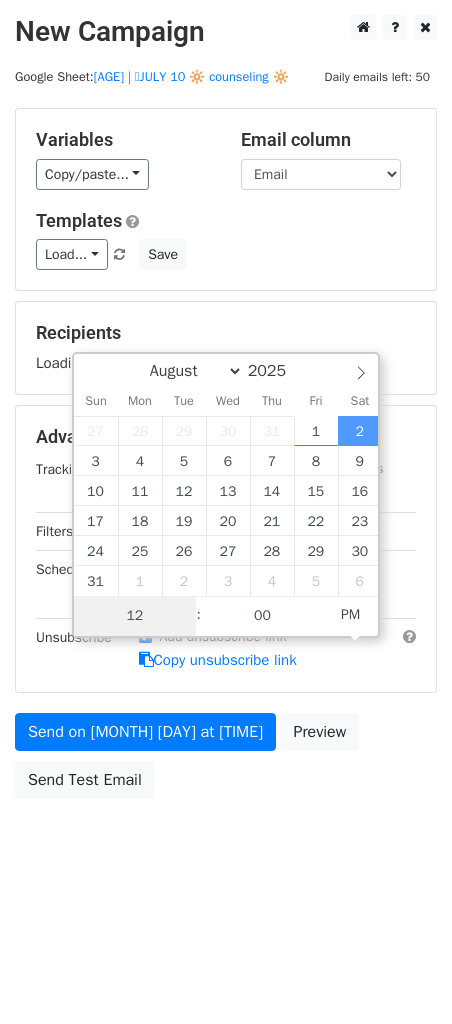 type on "3" 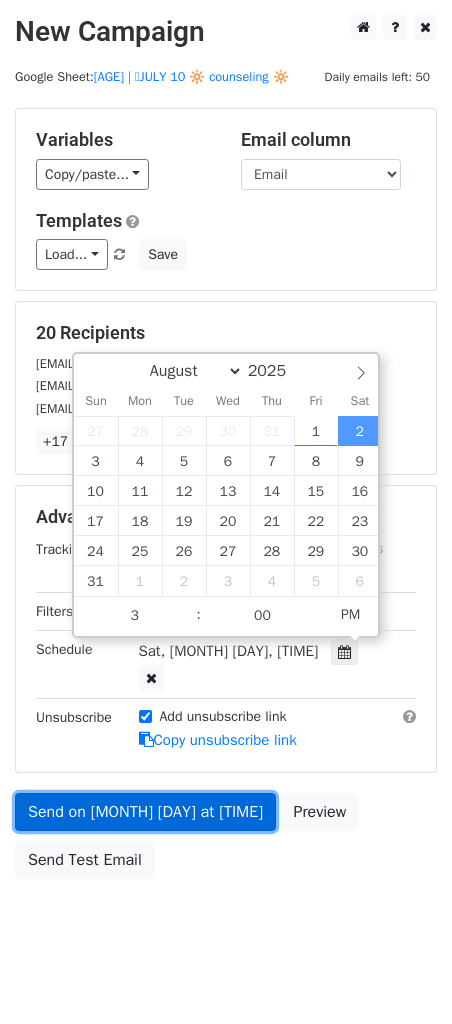 type on "2025-08-02 15:00" 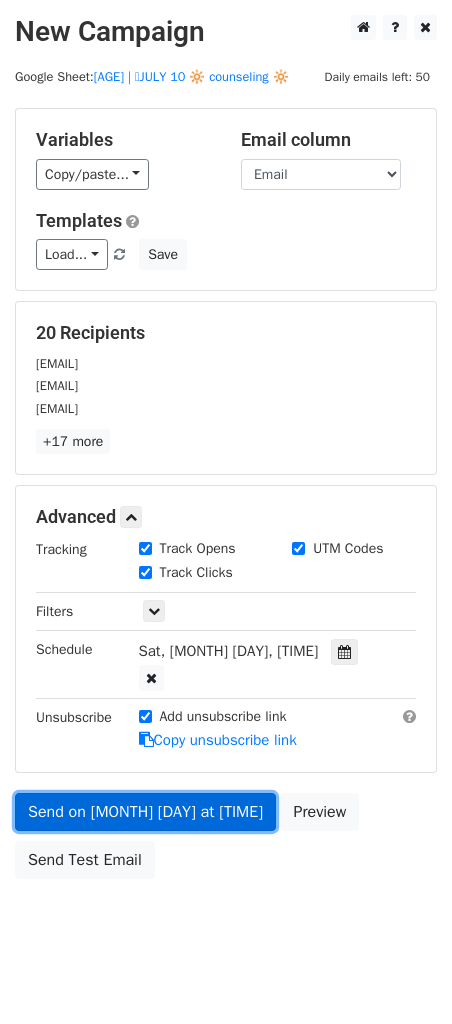 click on "Send on Aug 2 at 12:00pm" at bounding box center (145, 812) 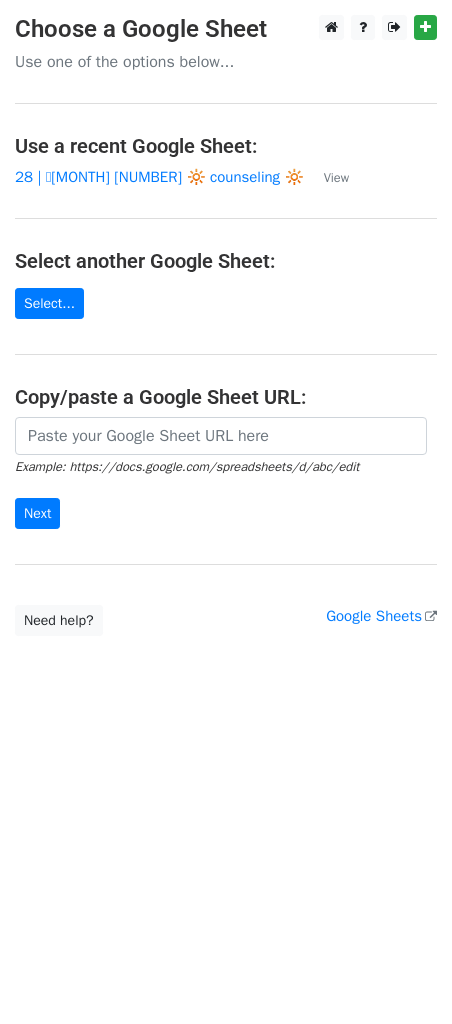 scroll, scrollTop: 0, scrollLeft: 0, axis: both 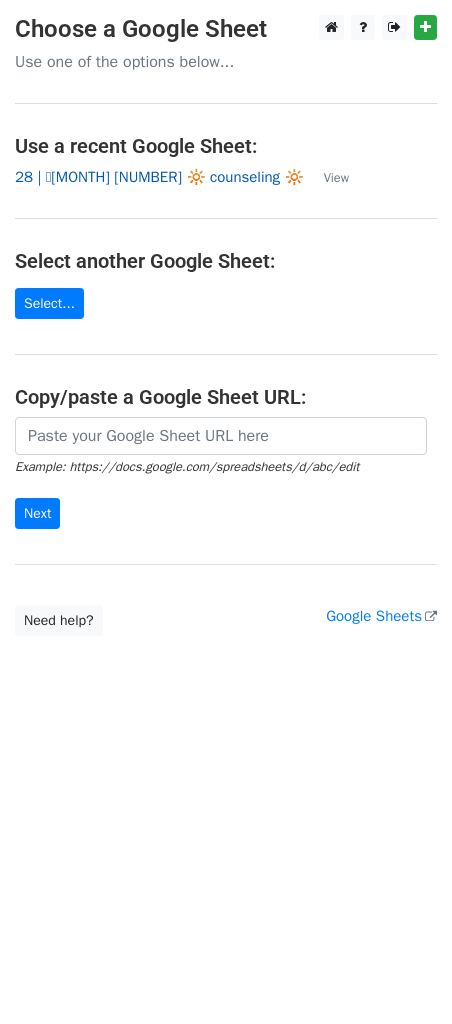click on "28 | 🩷[MONTH] [NUMBER] 🔆 counseling 🔆" at bounding box center [159, 177] 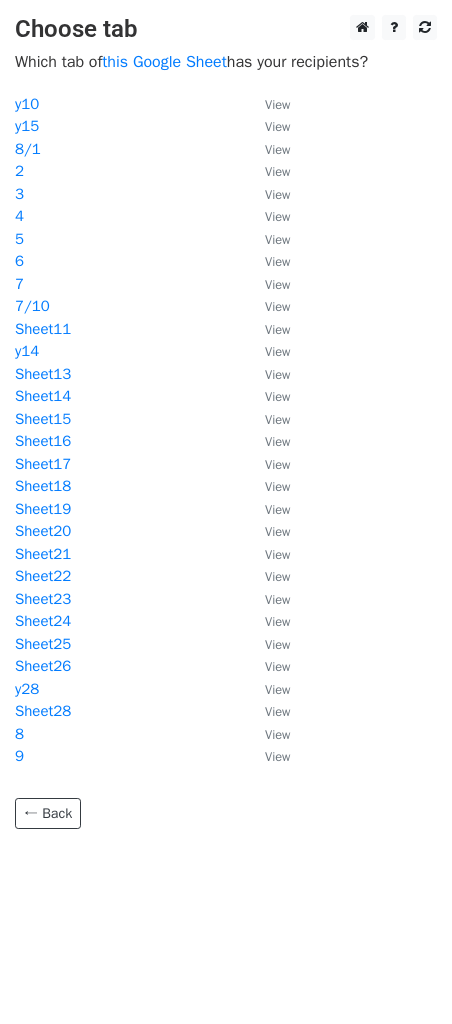 scroll, scrollTop: 0, scrollLeft: 0, axis: both 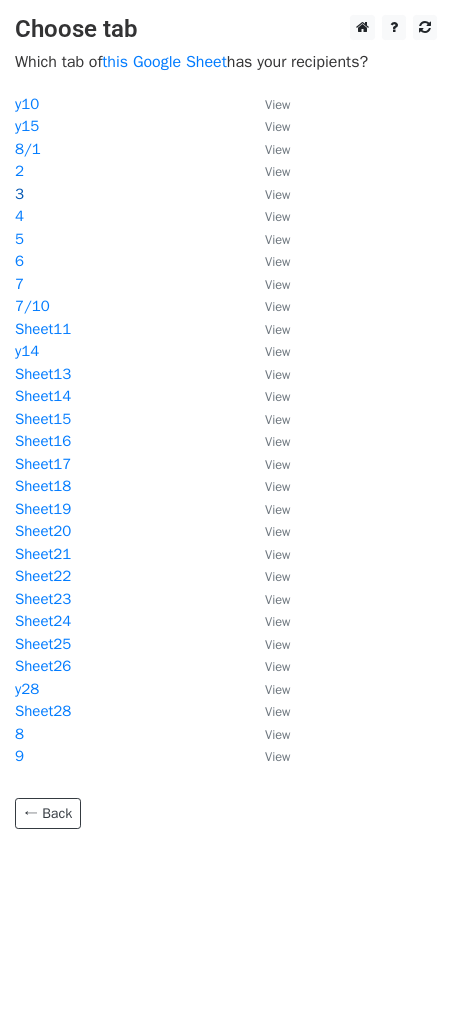 click on "3" at bounding box center (19, 194) 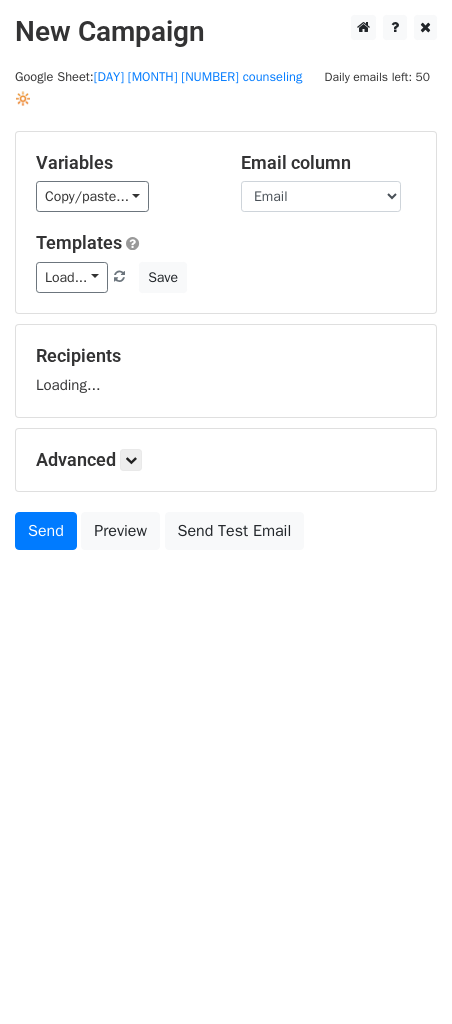 scroll, scrollTop: 0, scrollLeft: 0, axis: both 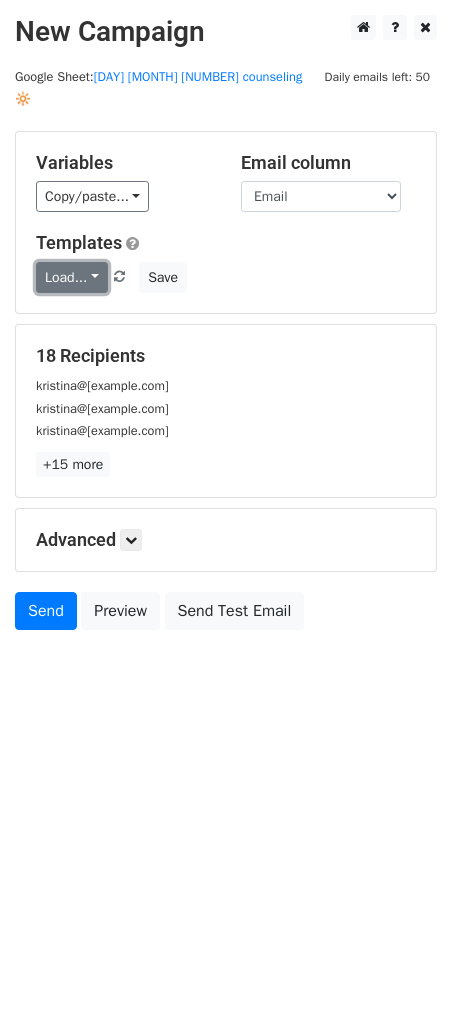 click on "Load..." at bounding box center [72, 277] 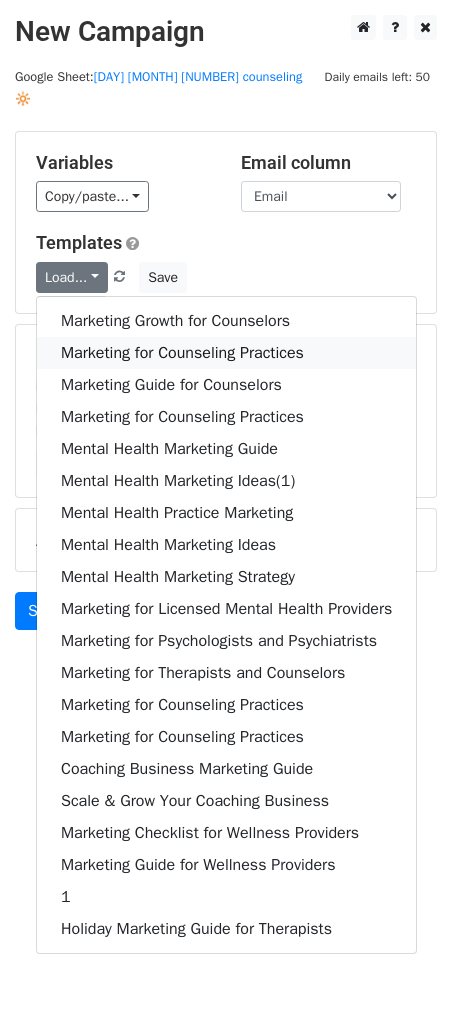 click on "Marketing for Counseling Practices" at bounding box center [226, 353] 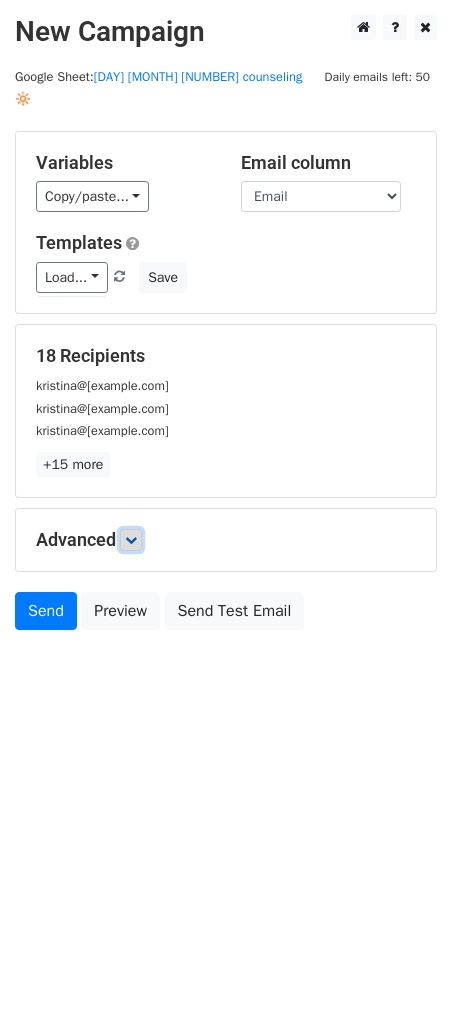 click at bounding box center [131, 540] 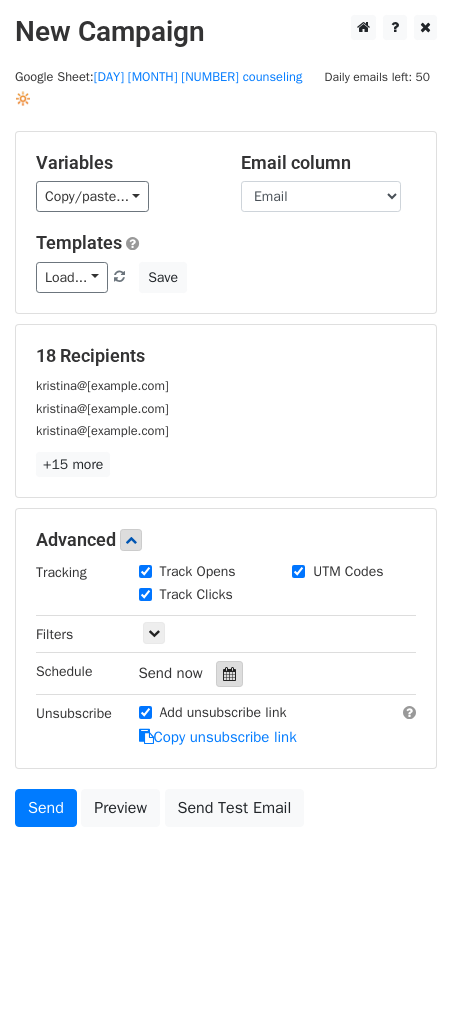 click at bounding box center (229, 674) 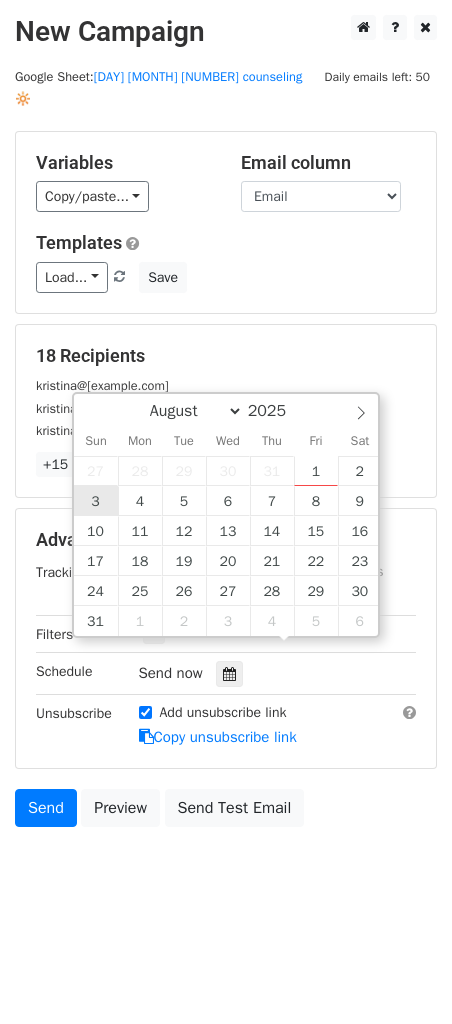 type on "2025-08-03 12:00" 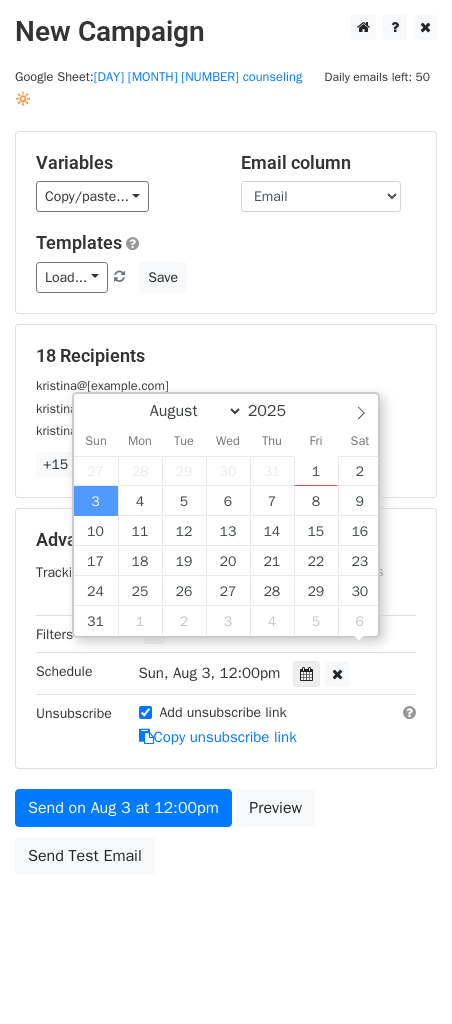 scroll, scrollTop: 1, scrollLeft: 0, axis: vertical 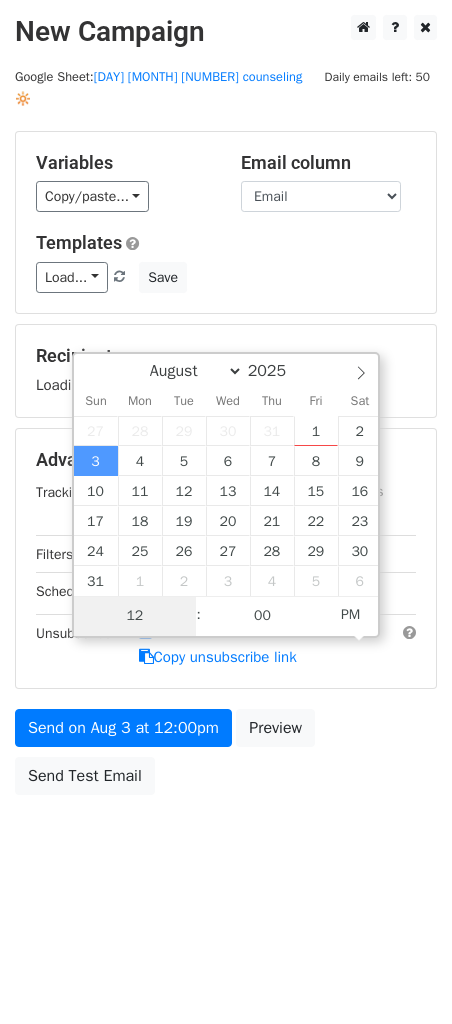 type on "2" 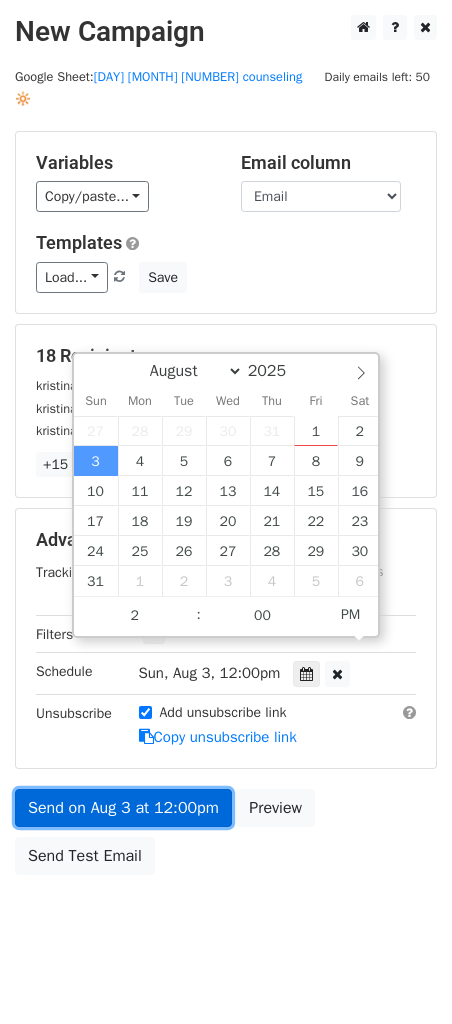 type on "2025-08-03 14:00" 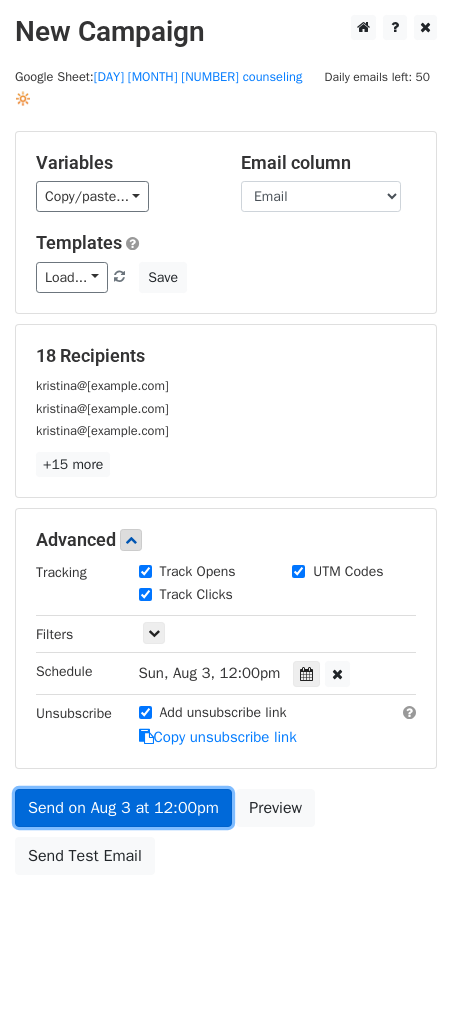 click on "Send on Aug 3 at 12:00pm" at bounding box center (123, 808) 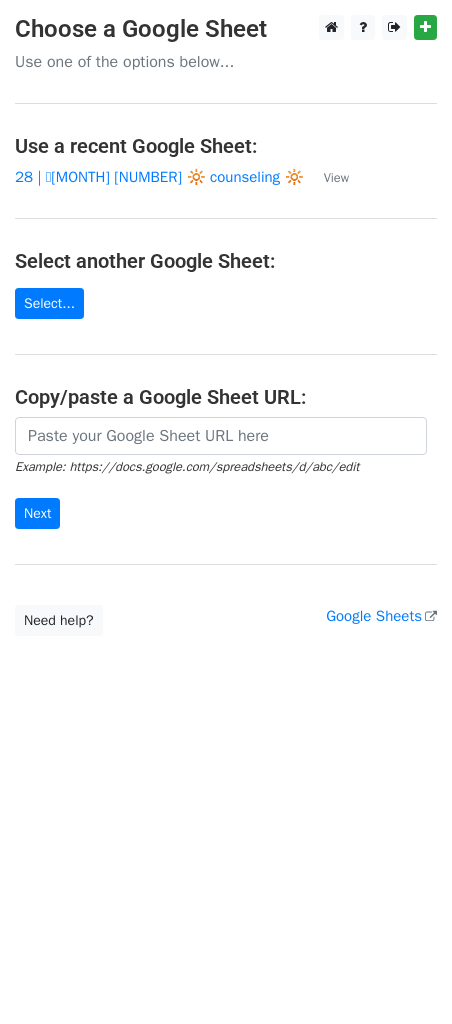 scroll, scrollTop: 0, scrollLeft: 0, axis: both 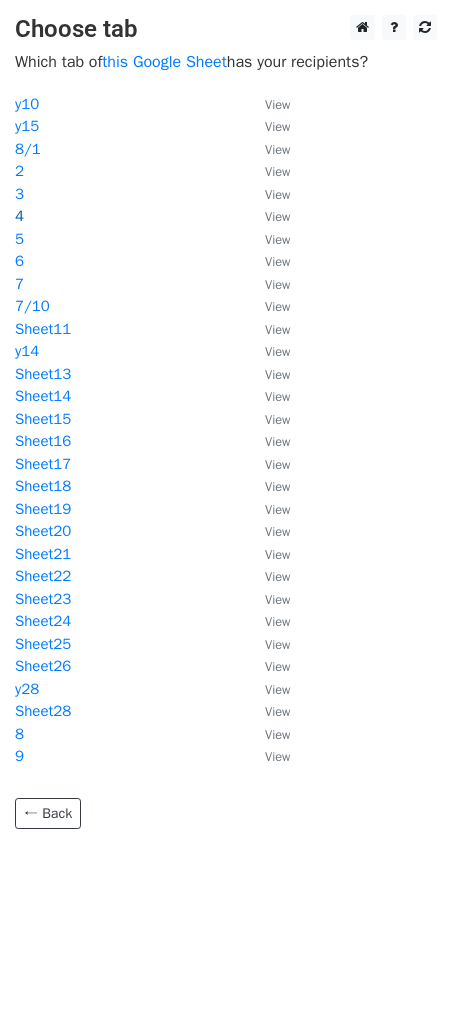 click on "4" at bounding box center [19, 216] 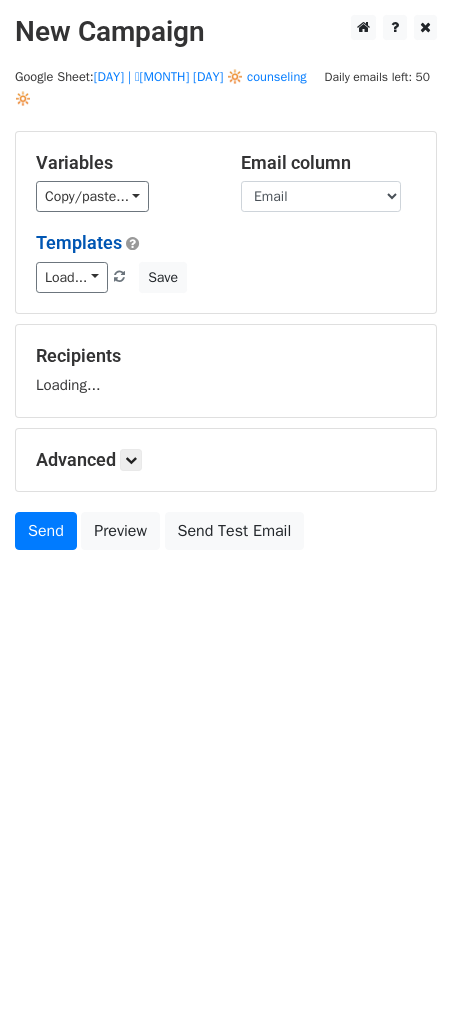 scroll, scrollTop: 0, scrollLeft: 0, axis: both 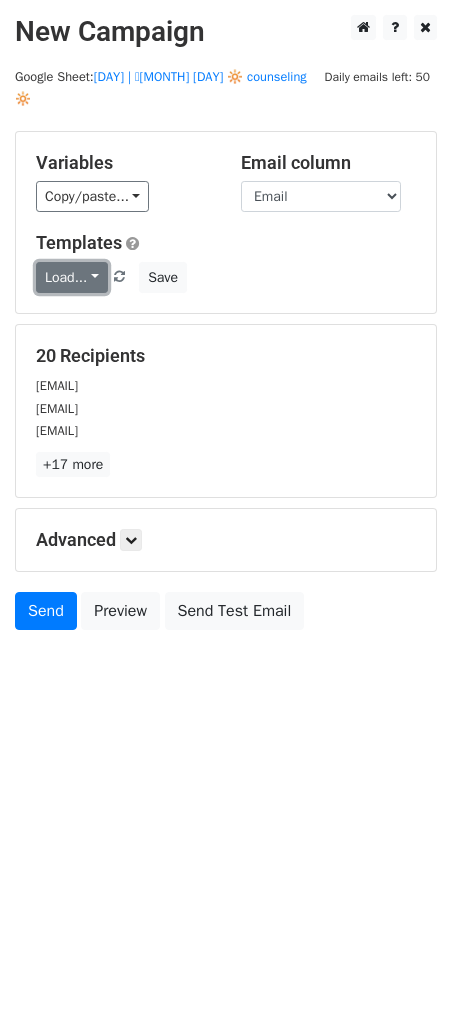 click on "Load..." at bounding box center [72, 277] 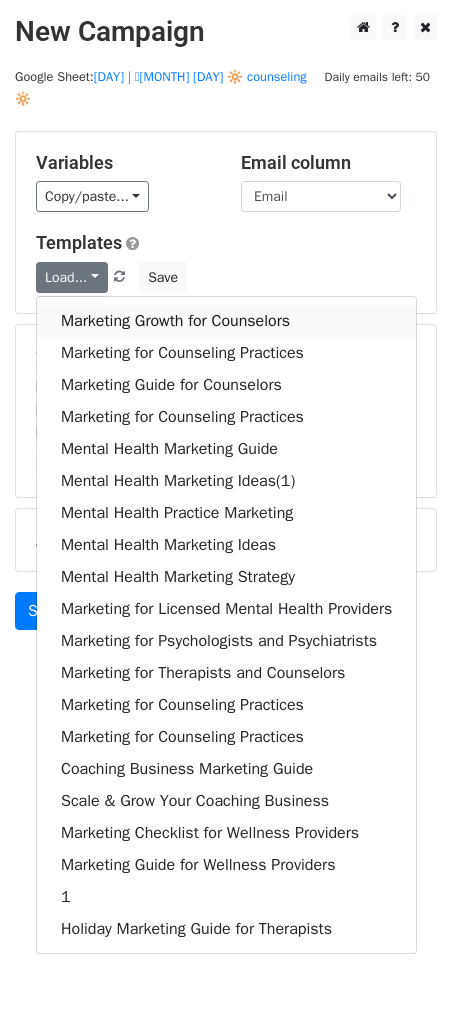click on "Marketing Growth for Counselors" at bounding box center (226, 321) 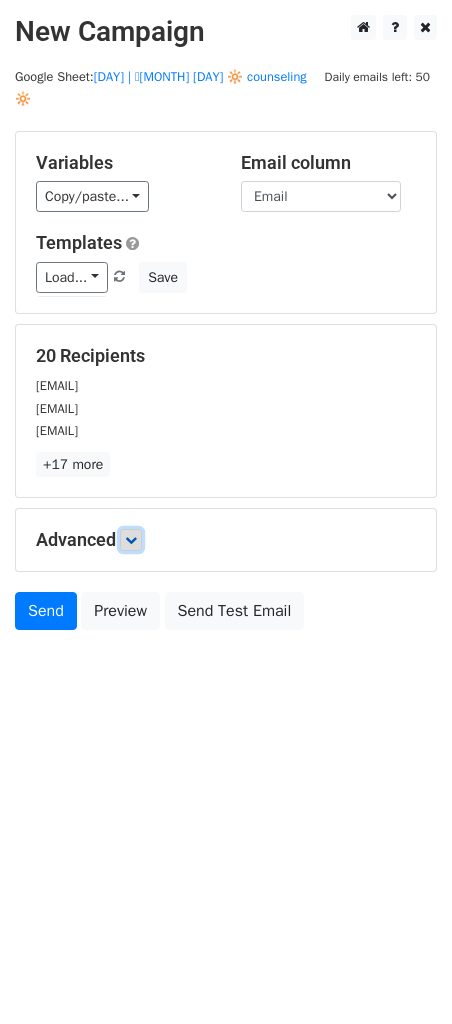 click at bounding box center (131, 540) 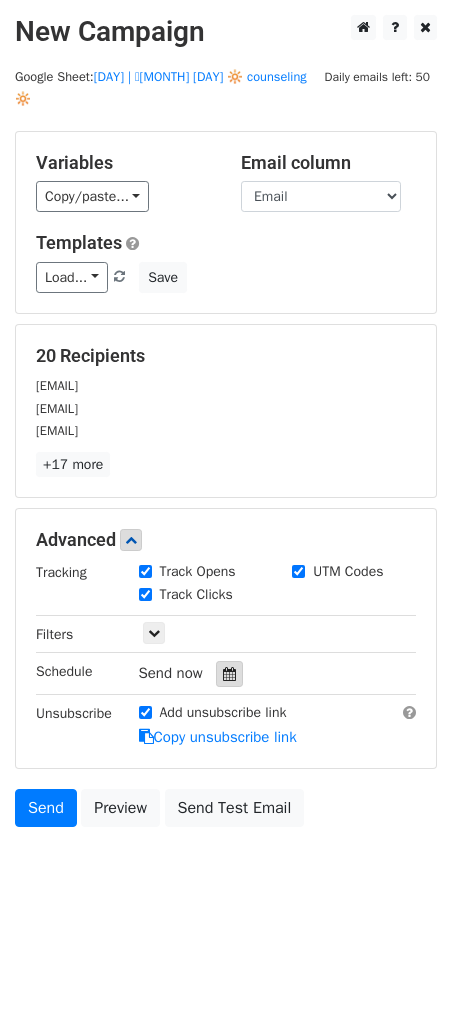 click at bounding box center [229, 674] 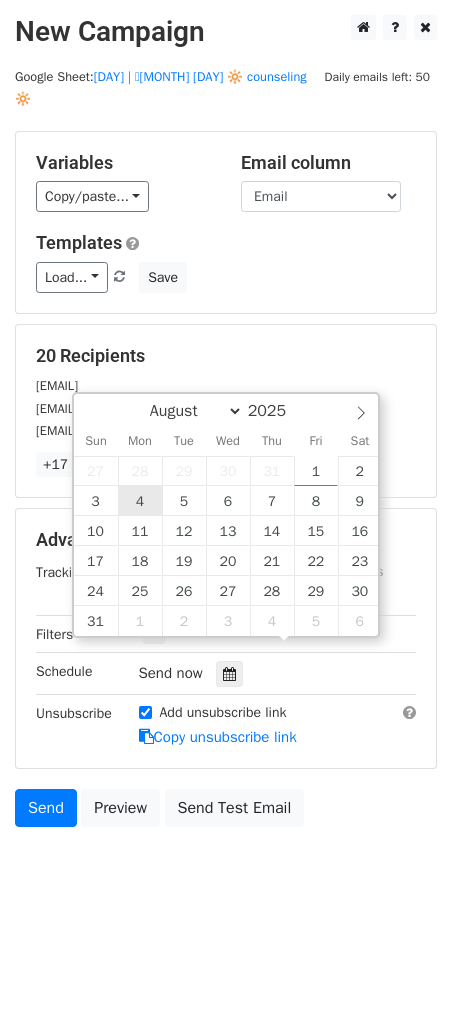 type on "2025-08-04 12:00" 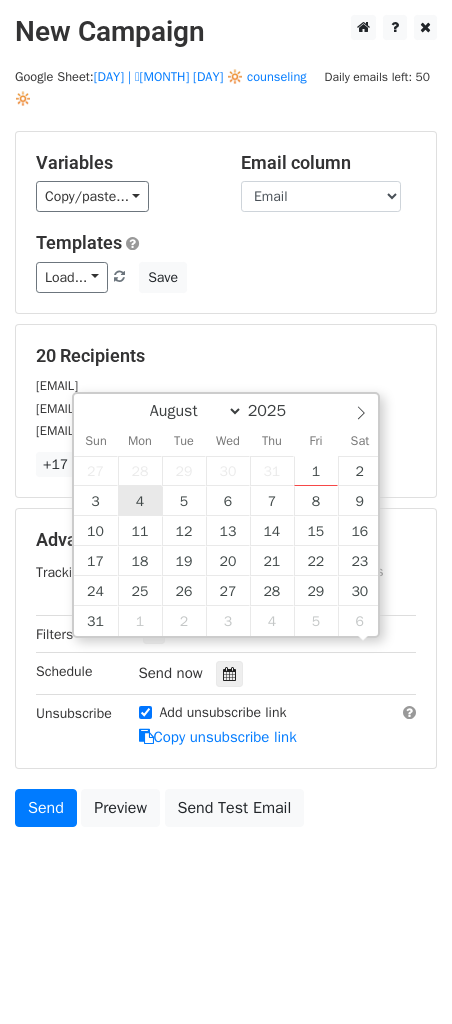 scroll, scrollTop: 1, scrollLeft: 0, axis: vertical 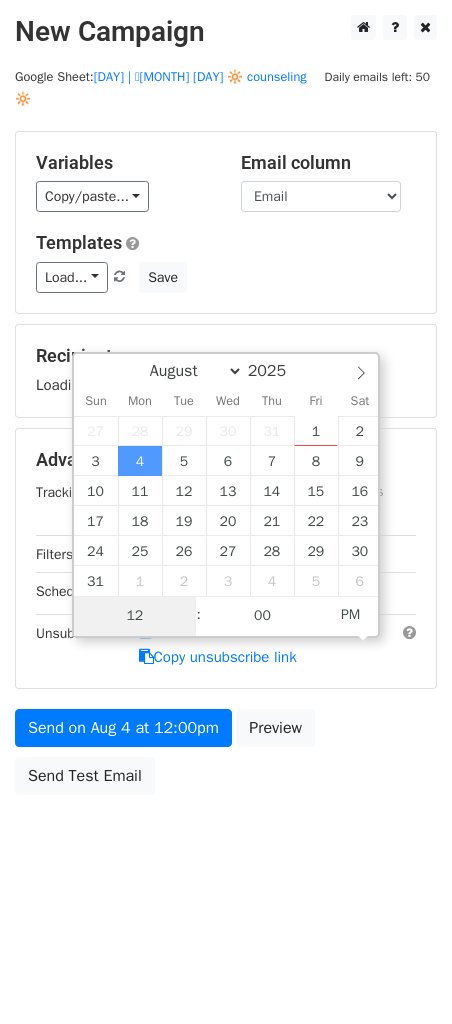 type on "1" 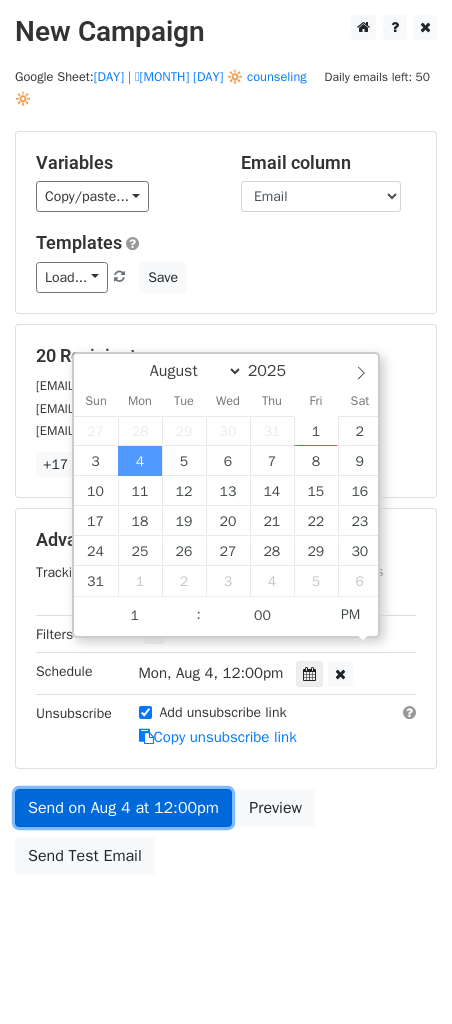 type on "[YEAR]-[MONTH]-[DAY] [TIME]" 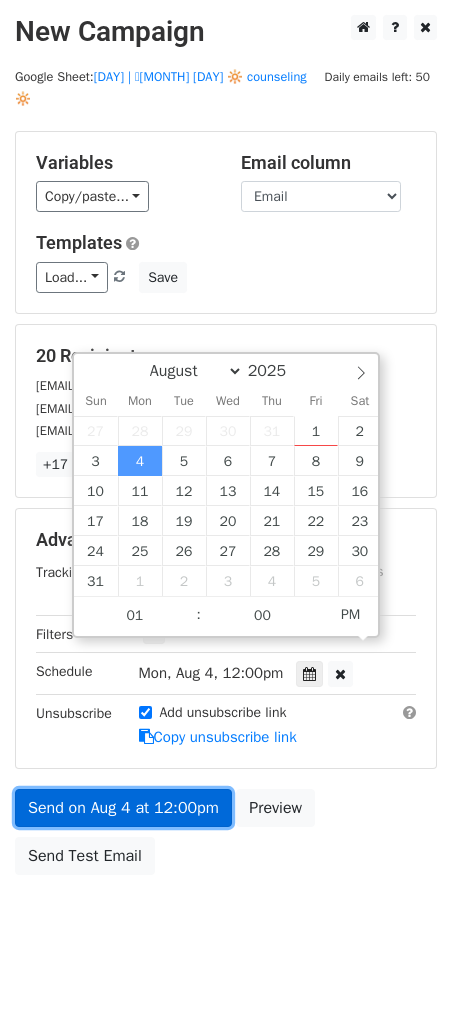 click on "Send on Aug 4 at 12:00pm" at bounding box center [123, 808] 